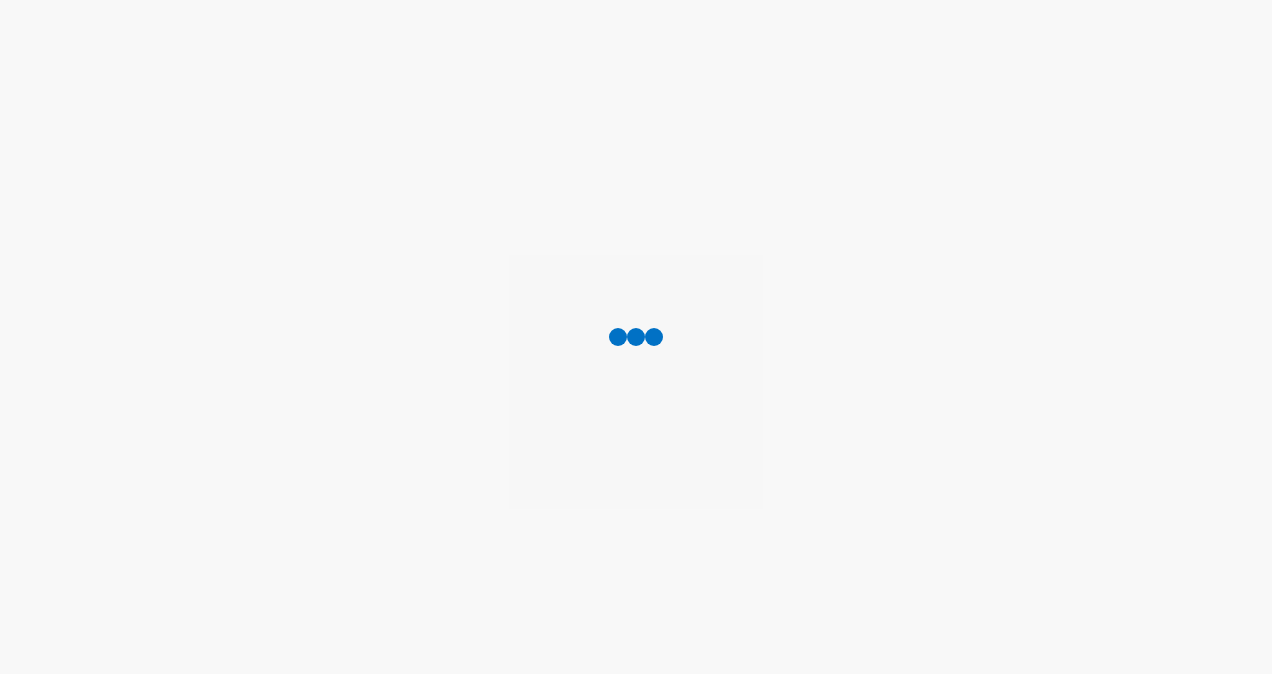 scroll, scrollTop: 0, scrollLeft: 0, axis: both 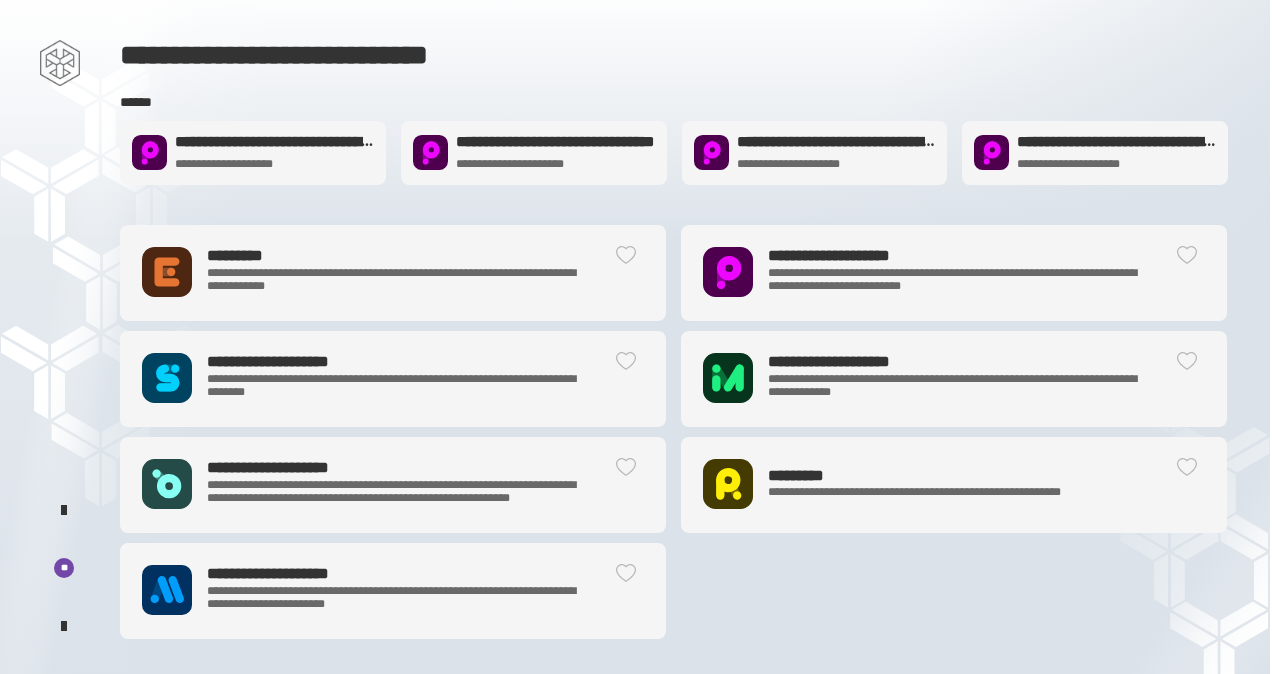 click on "**********" 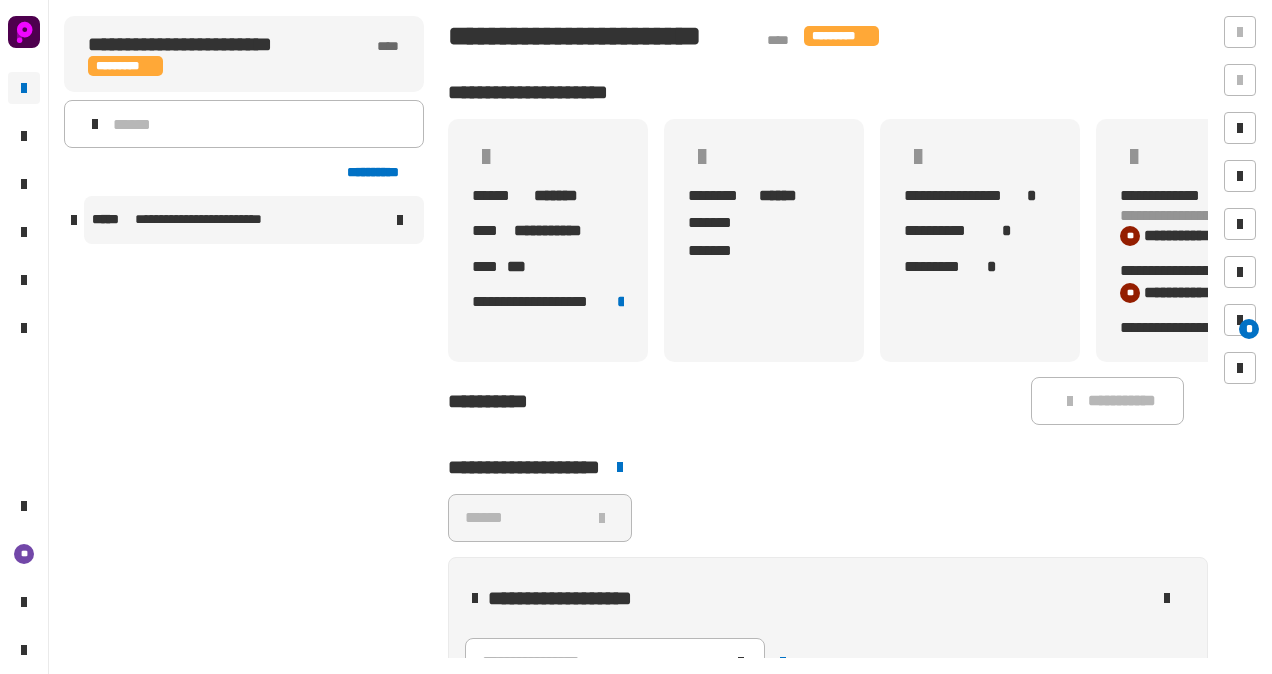 click on "**********" at bounding box center (212, 220) 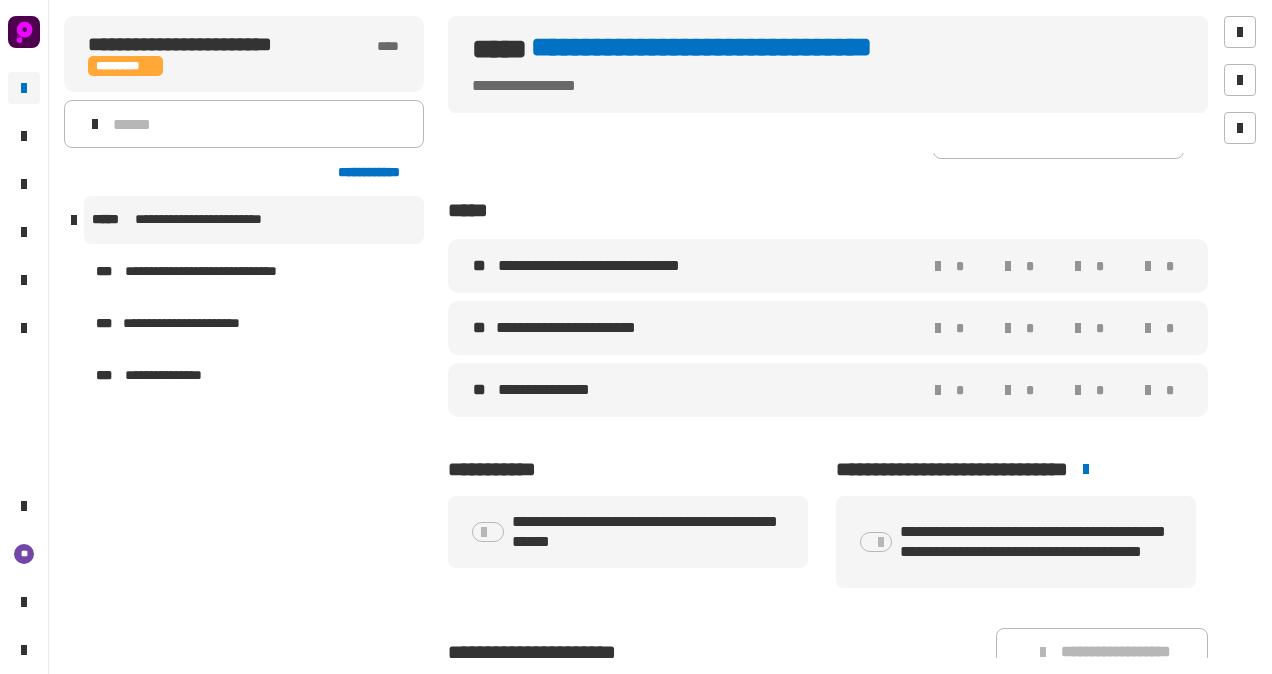 scroll, scrollTop: 274, scrollLeft: 0, axis: vertical 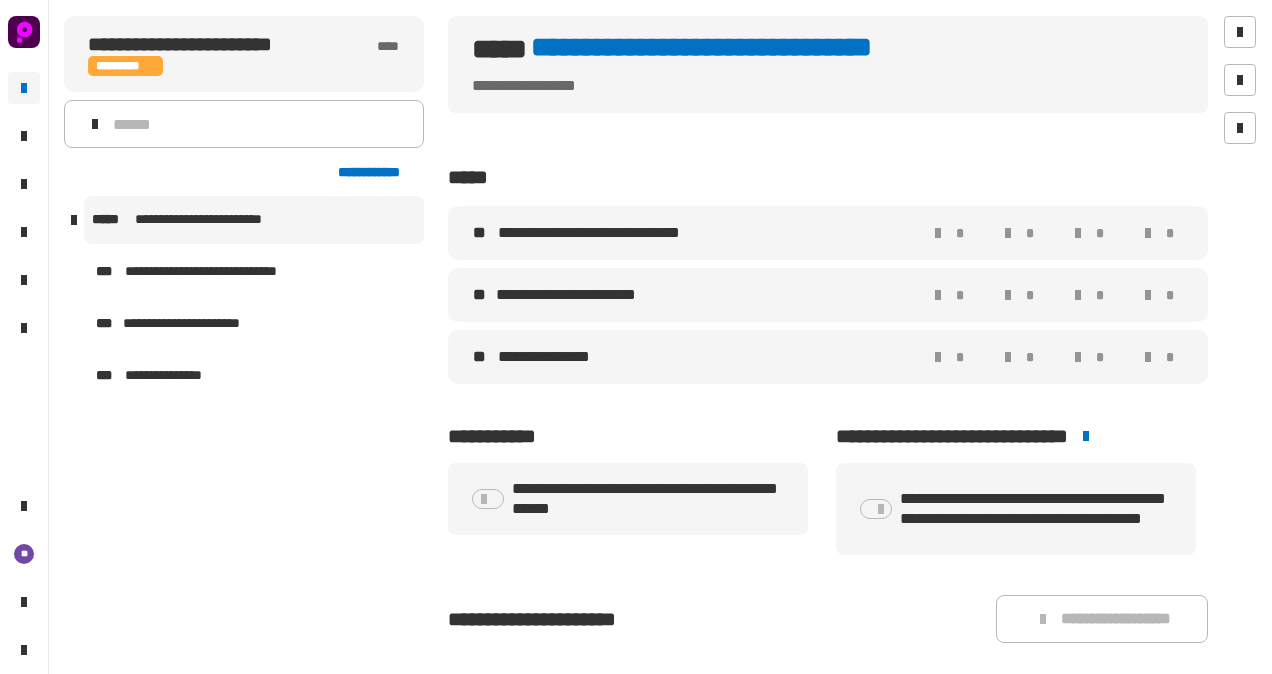 click on "**********" at bounding box center [576, 295] 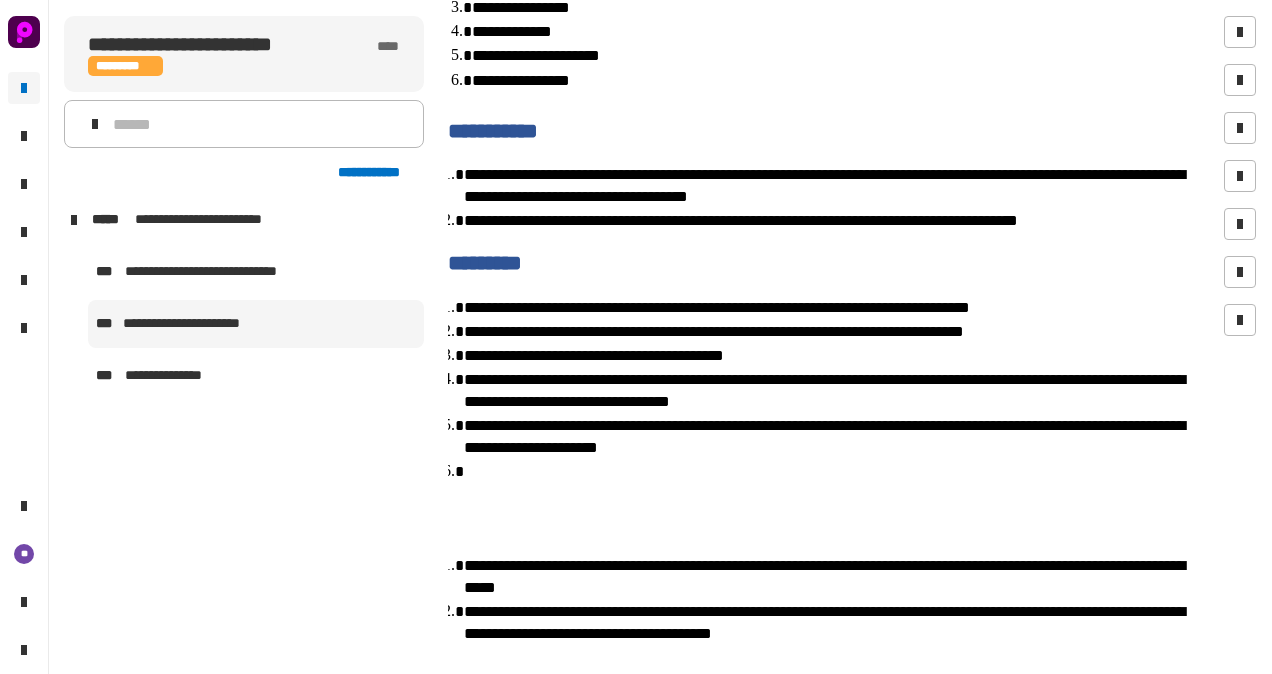 scroll, scrollTop: 0, scrollLeft: 0, axis: both 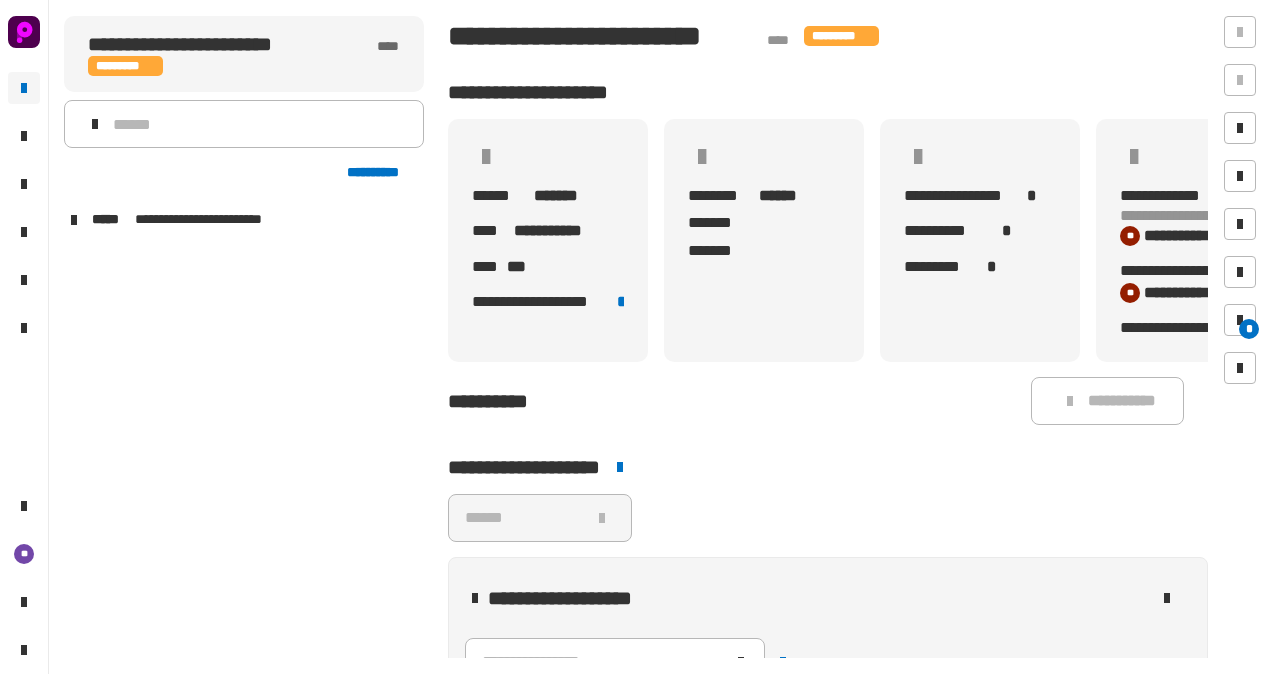 click 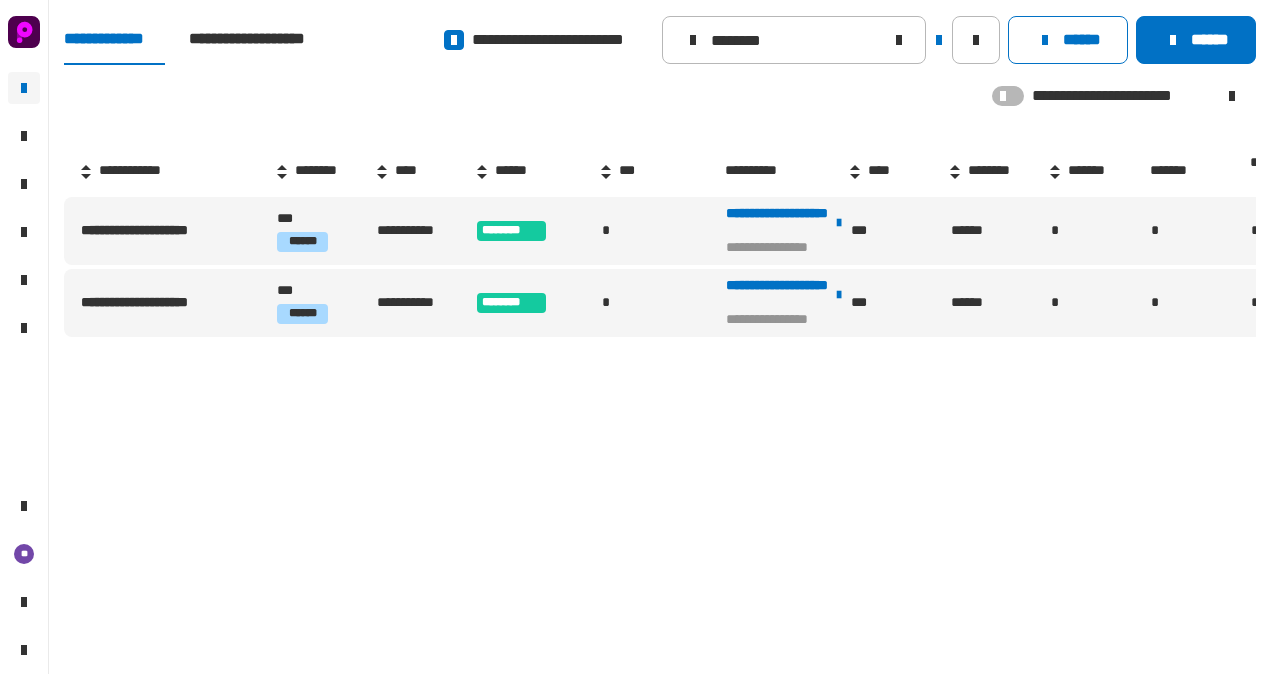 click 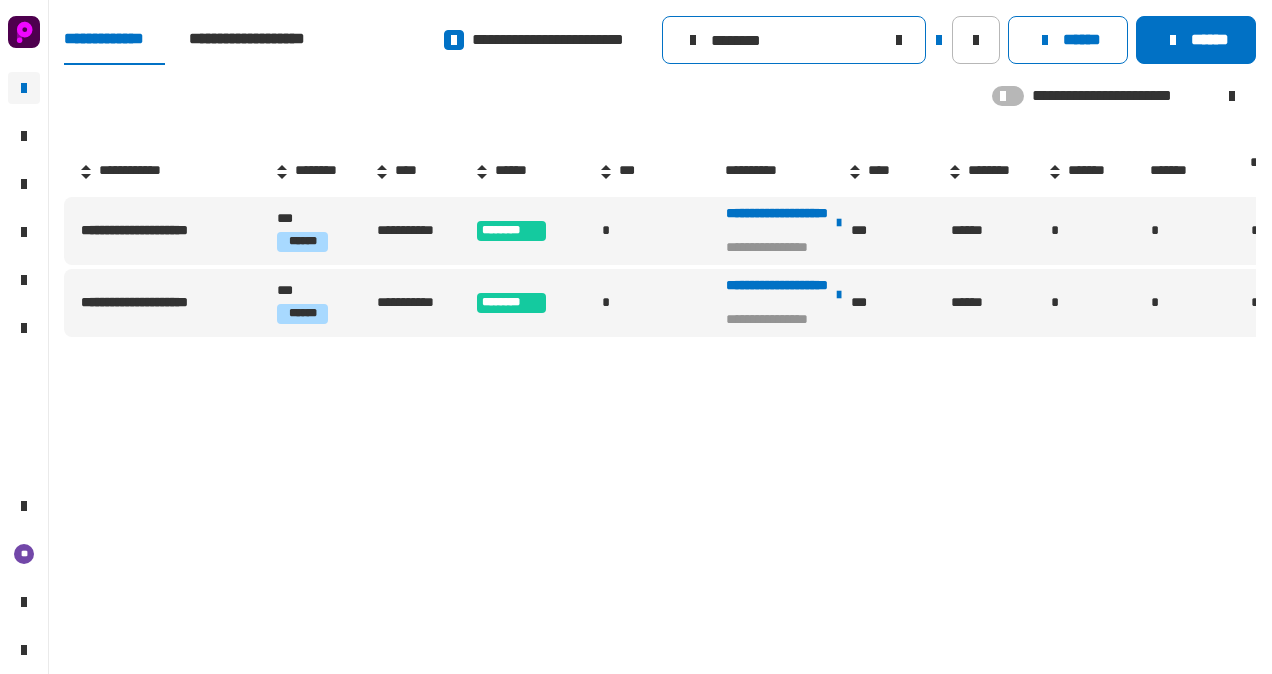 click 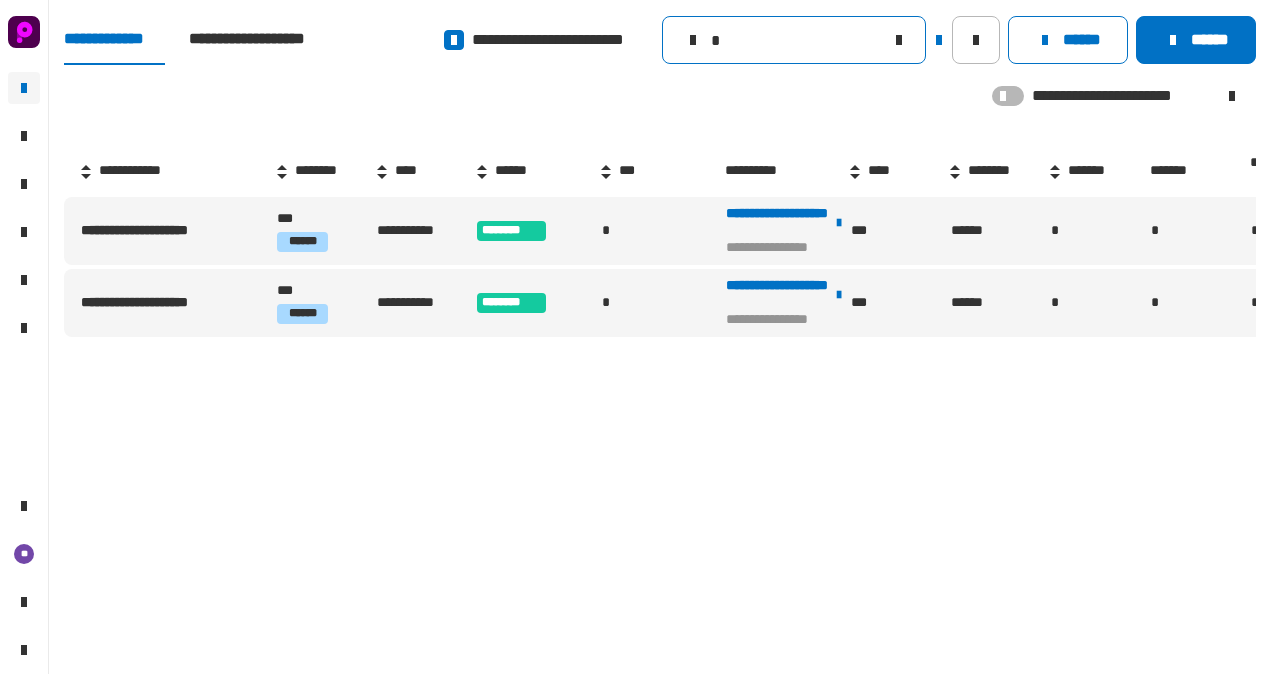 type 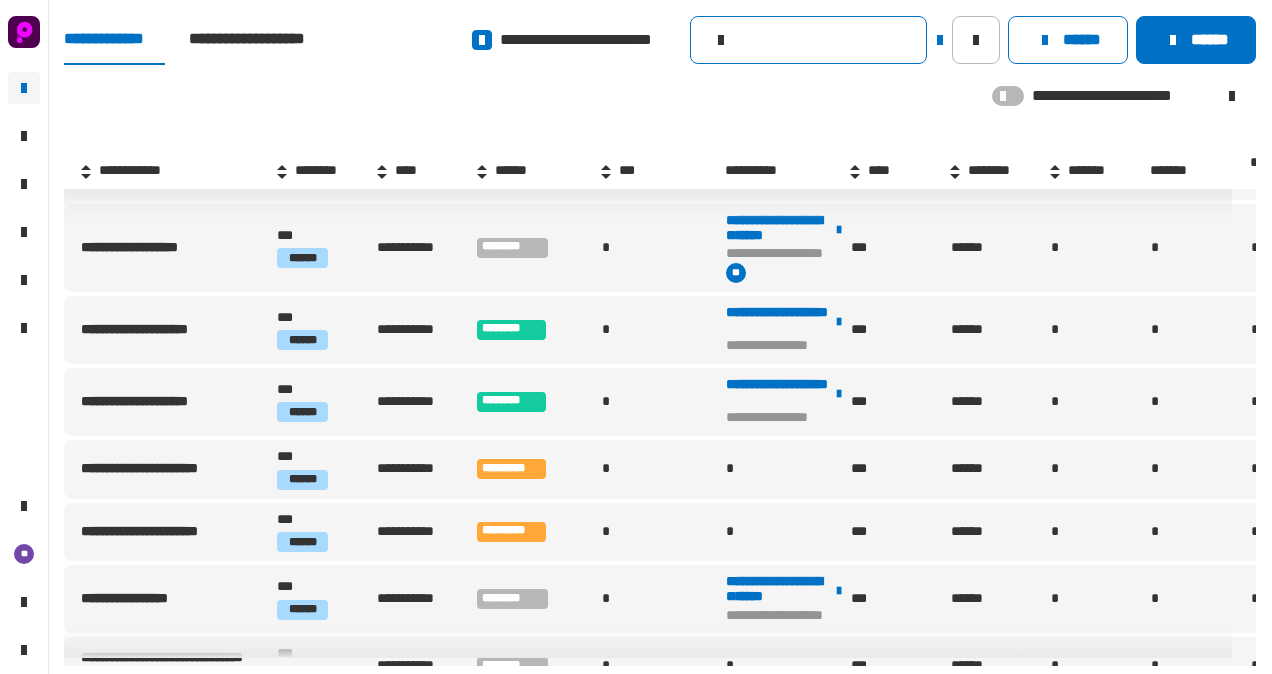 scroll, scrollTop: 481, scrollLeft: 0, axis: vertical 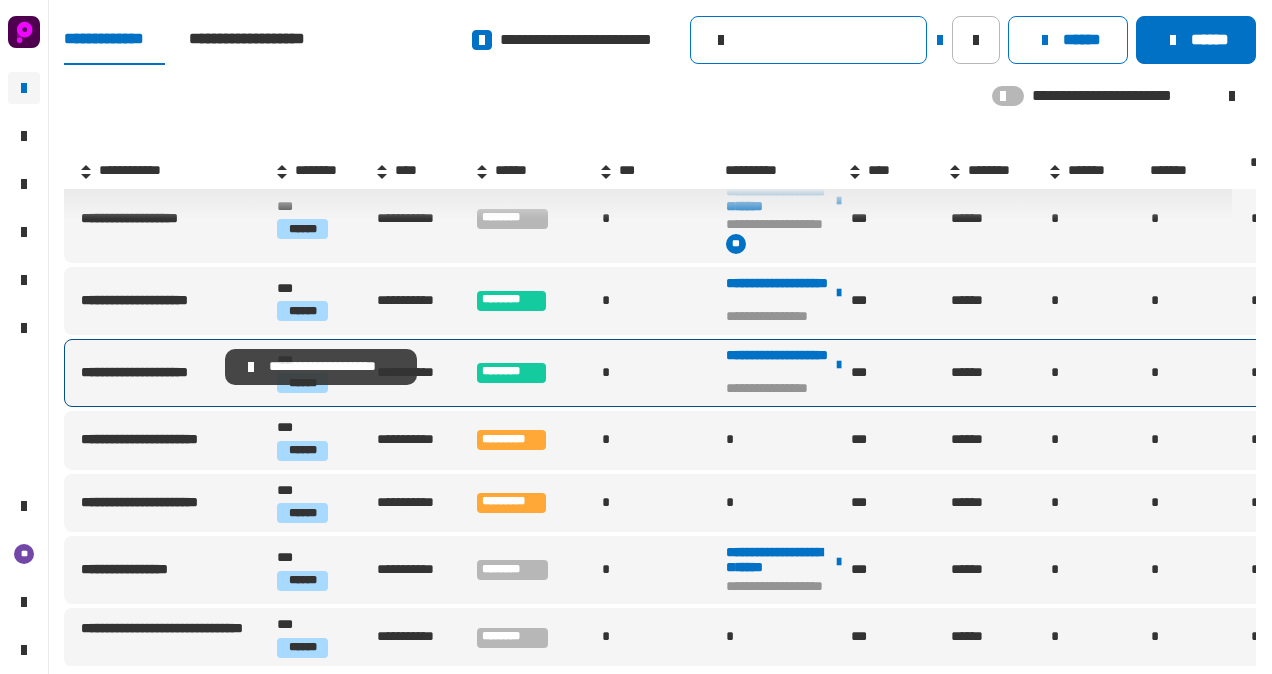click on "**********" at bounding box center (149, 373) 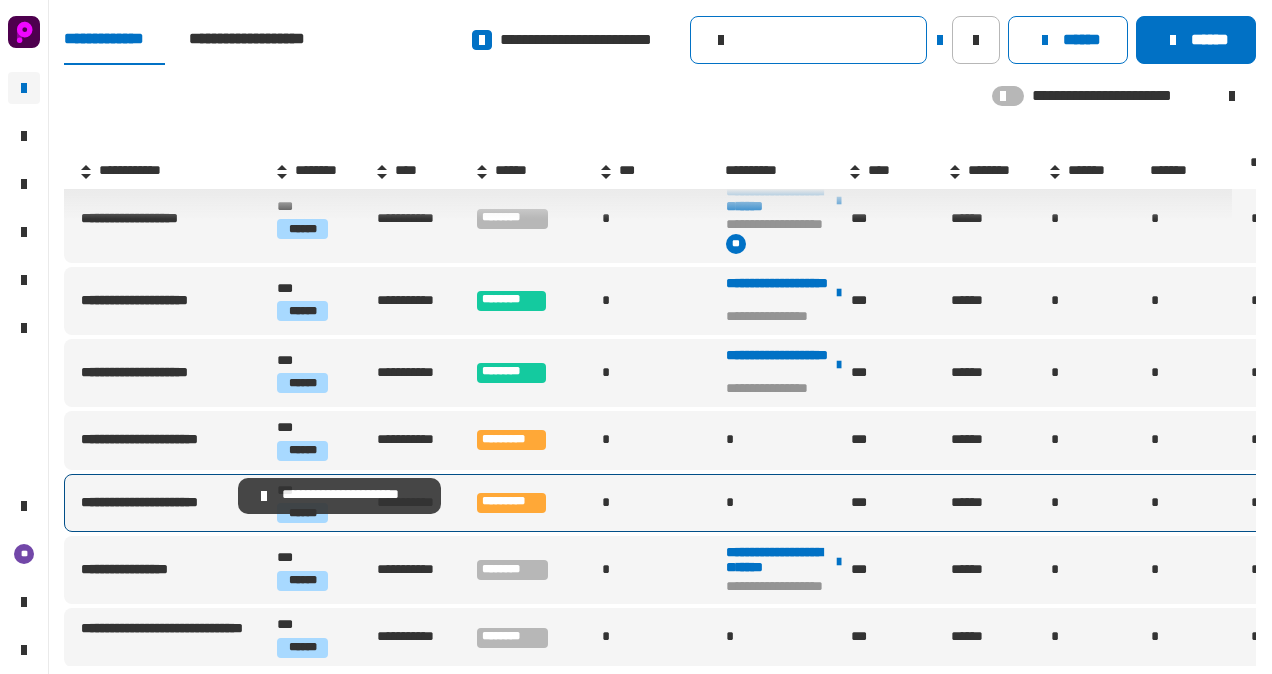 click on "**********" at bounding box center [155, 503] 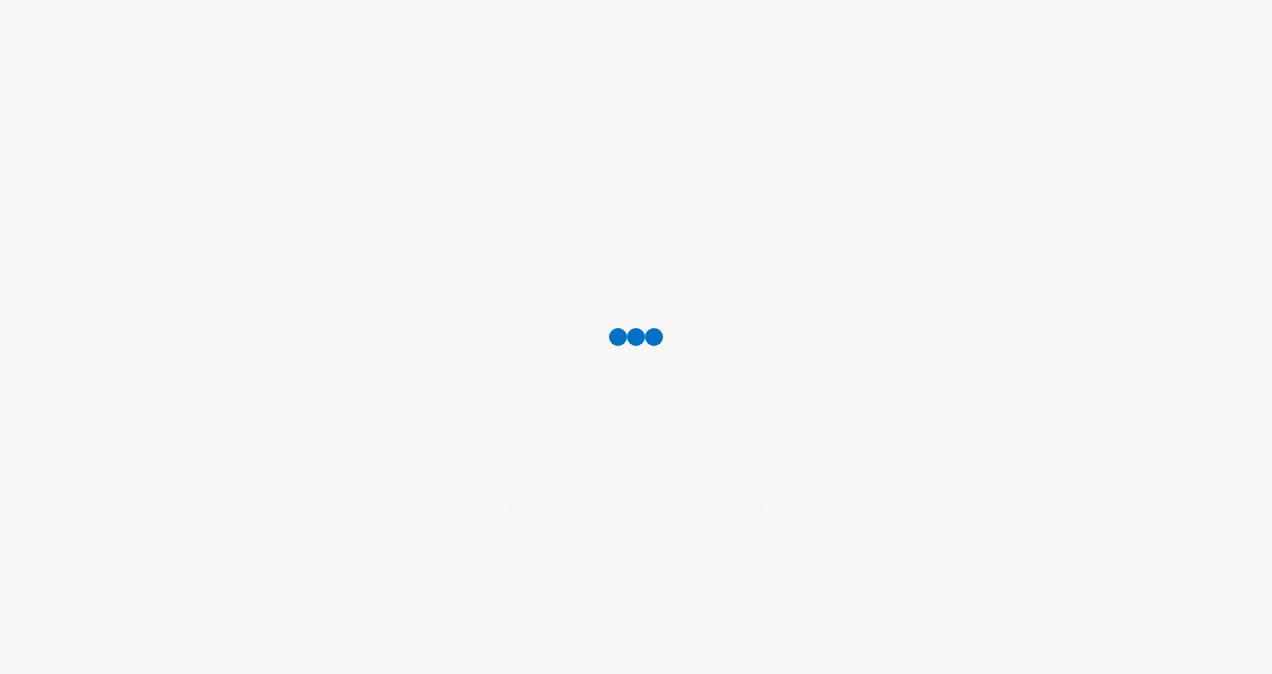 scroll, scrollTop: 0, scrollLeft: 0, axis: both 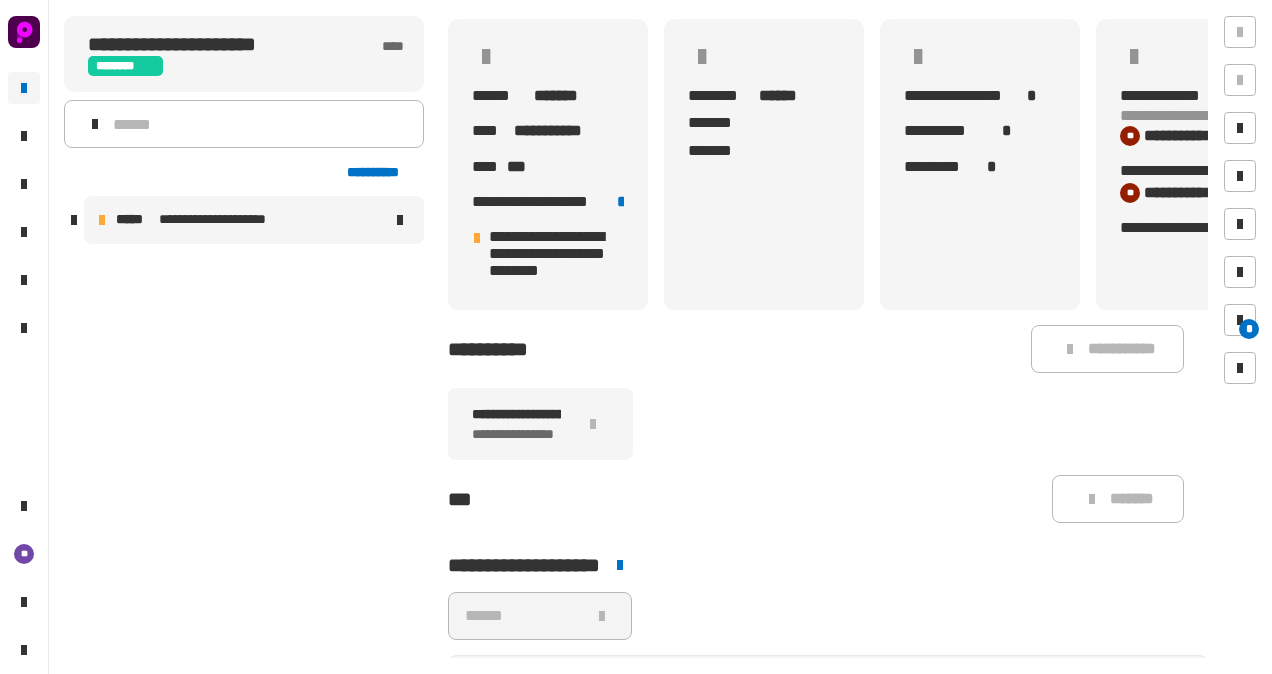 click on "**********" at bounding box center (224, 220) 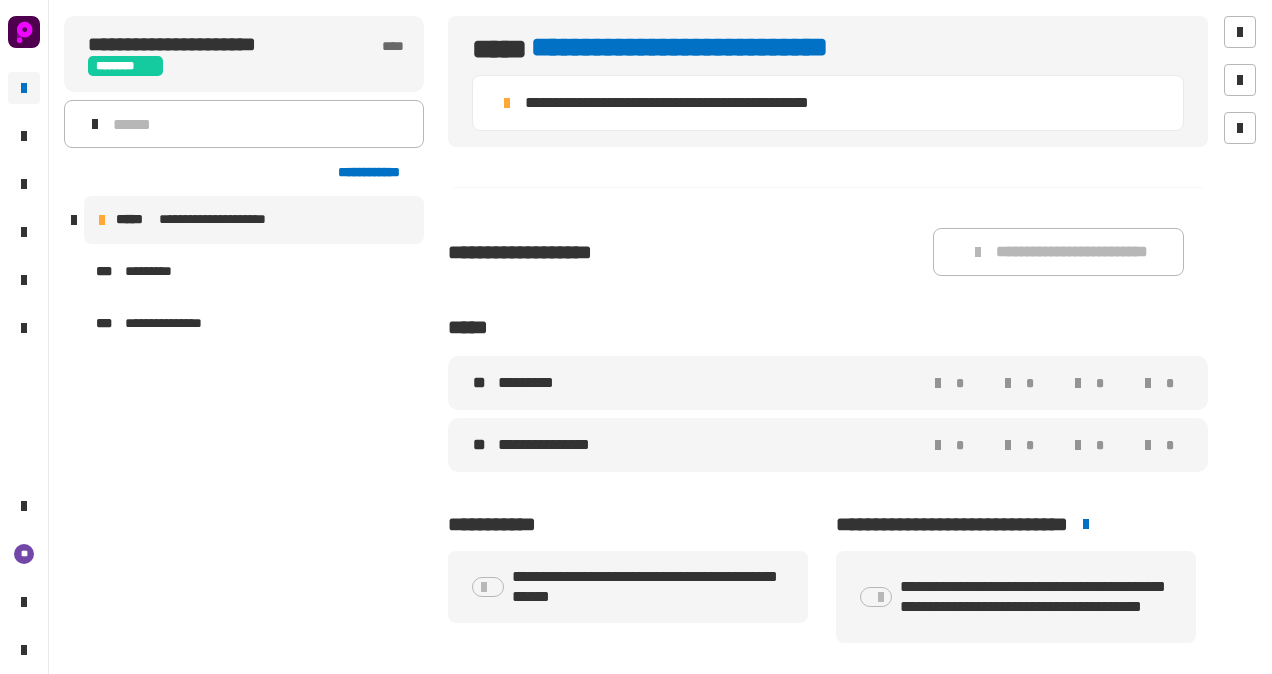 scroll, scrollTop: 200, scrollLeft: 0, axis: vertical 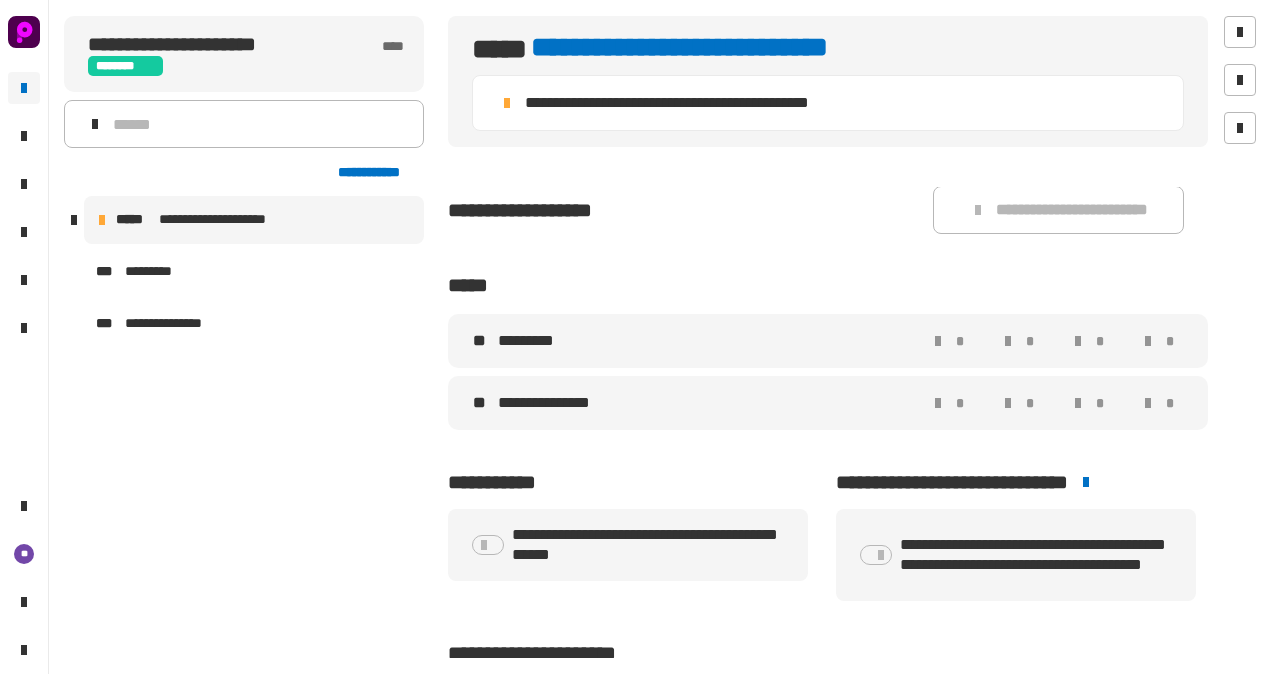 click on "** ********* * * * *" at bounding box center (828, 341) 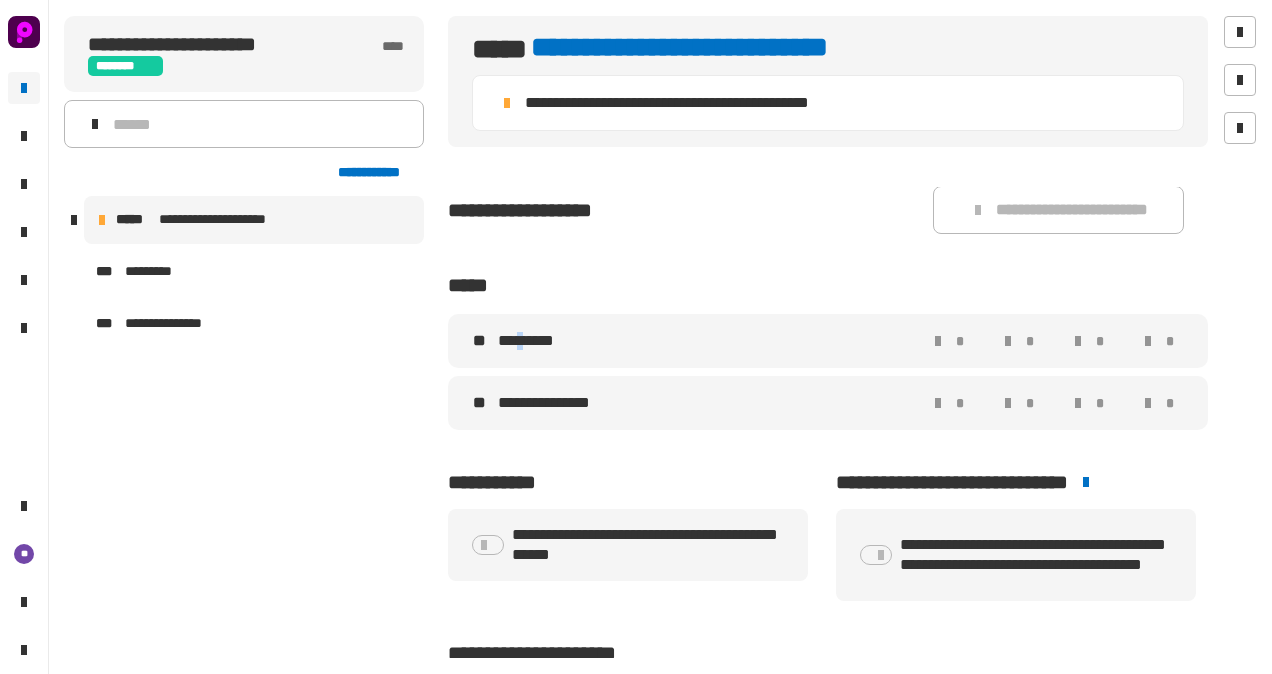 drag, startPoint x: 525, startPoint y: 328, endPoint x: 524, endPoint y: 345, distance: 17.029387 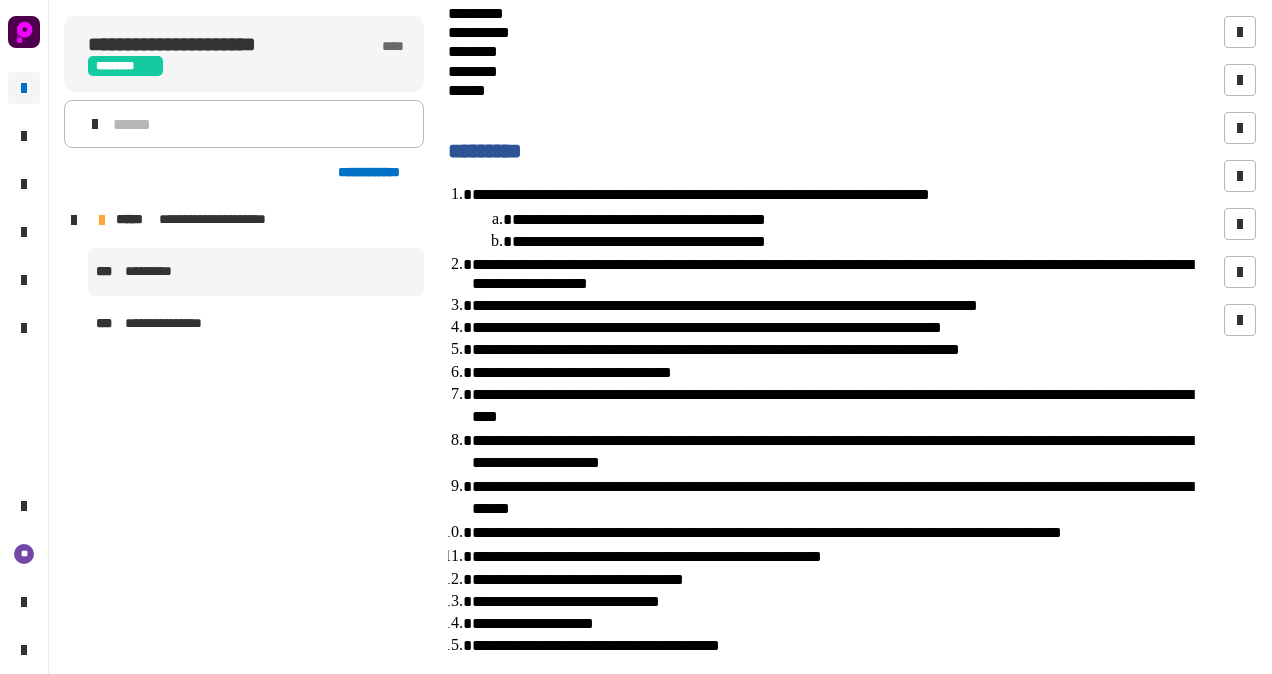 scroll, scrollTop: 616, scrollLeft: 0, axis: vertical 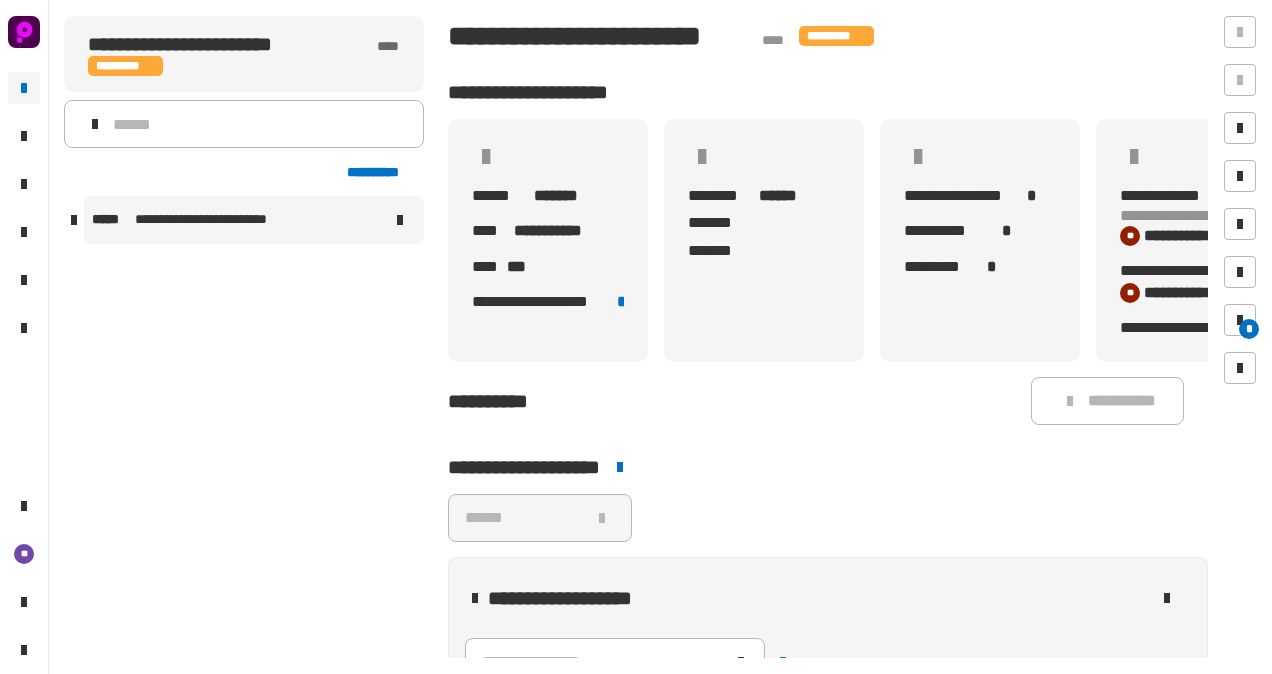 click on "**********" at bounding box center (213, 220) 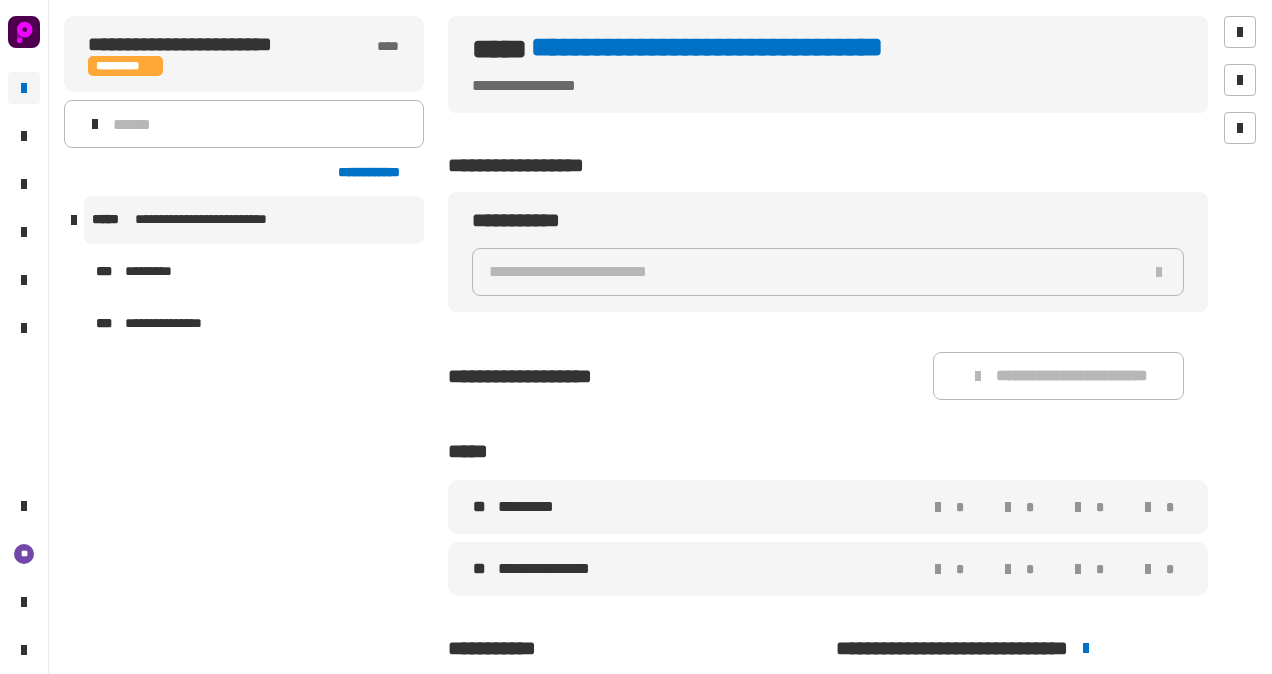 click on "*********" at bounding box center [534, 507] 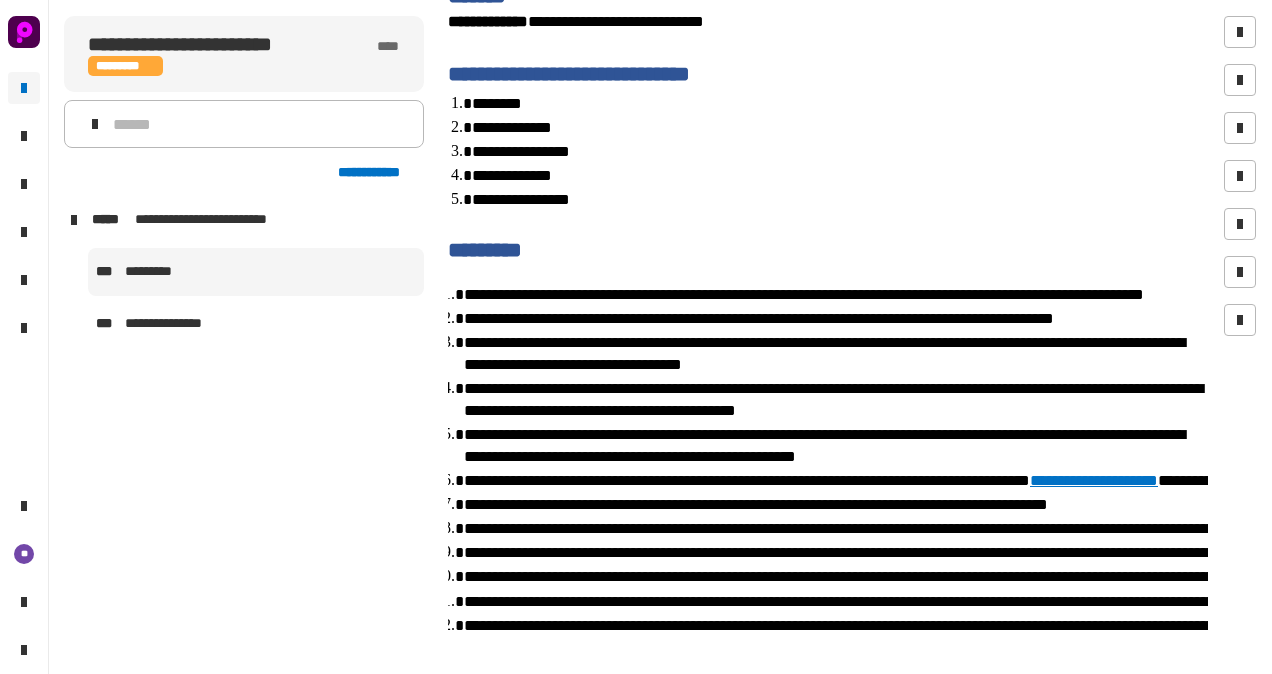 scroll, scrollTop: 294, scrollLeft: 0, axis: vertical 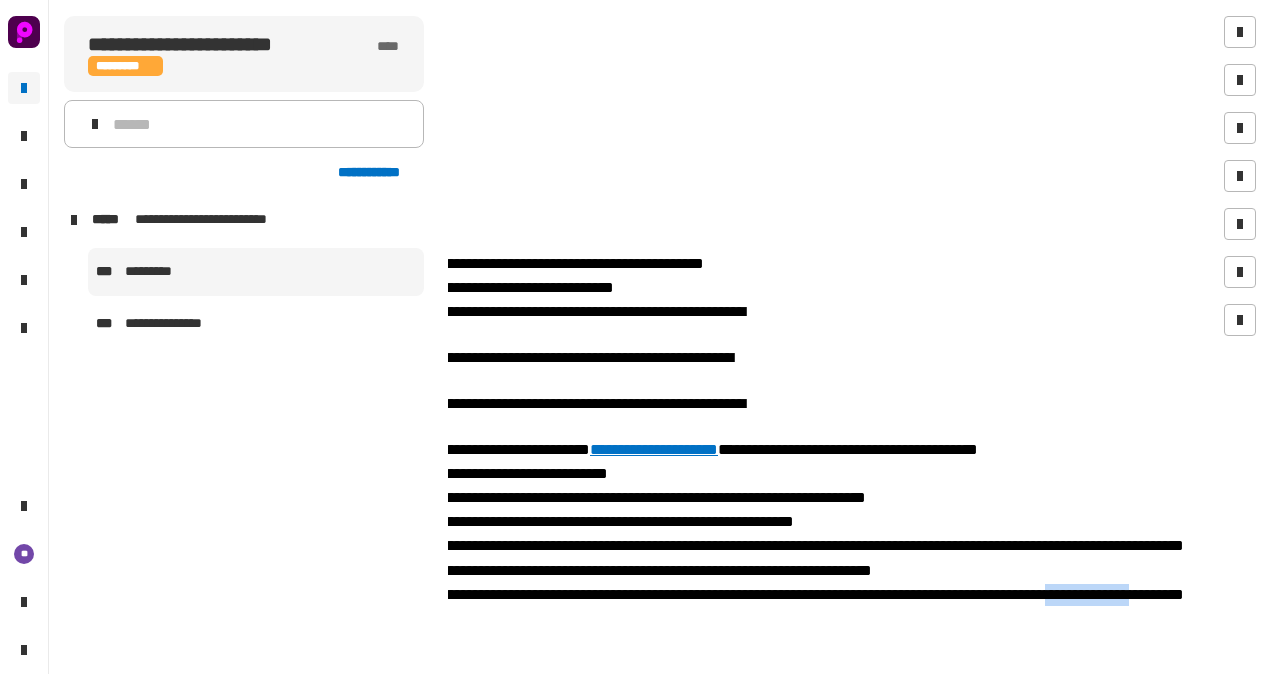 drag, startPoint x: 1126, startPoint y: 641, endPoint x: 1041, endPoint y: 637, distance: 85.09406 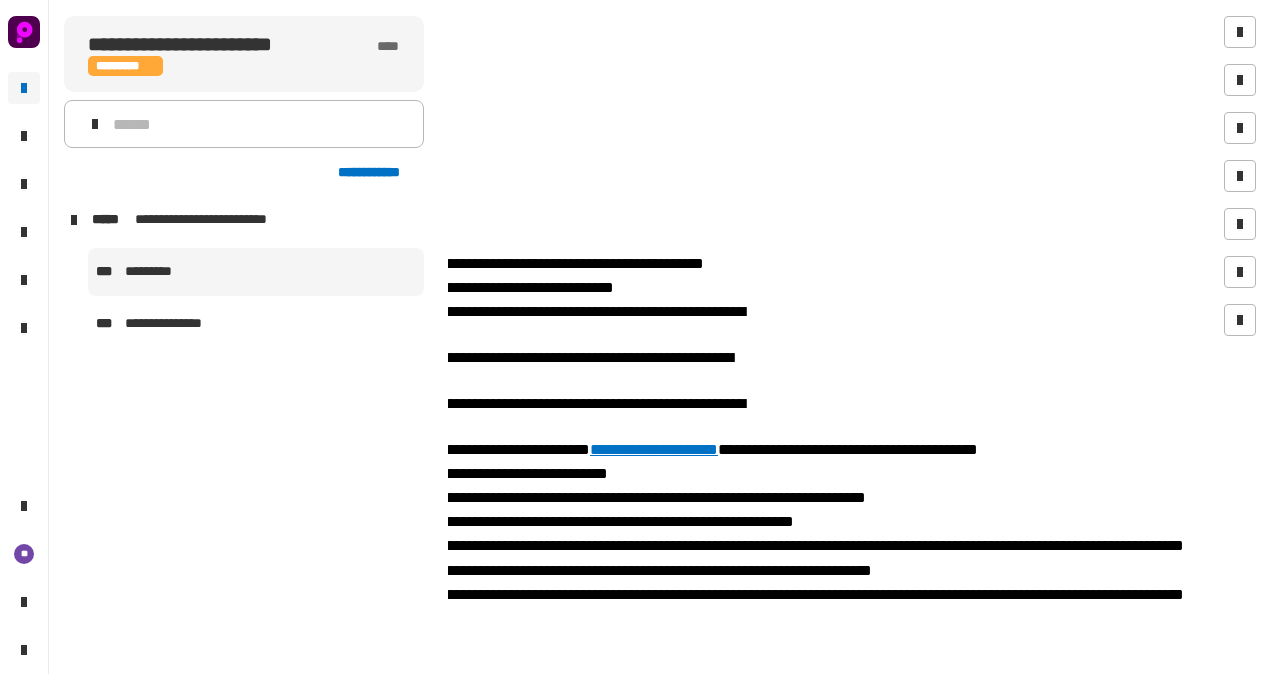click on "[STREET] [CITY] [STATE] [ZIP] [COUNTRY] [ADDRESS] [ADDRESS] [ADDRESS] [ADDRESS] [ADDRESS] [ADDRESS] [ADDRESS] [ADDRESS] [ADDRESS] [ADDRESS] [ADDRESS] [ADDRESS] [ADDRESS] [ADDRESS] [ADDRESS] [ADDRESS] [ADDRESS] [ADDRESS]" 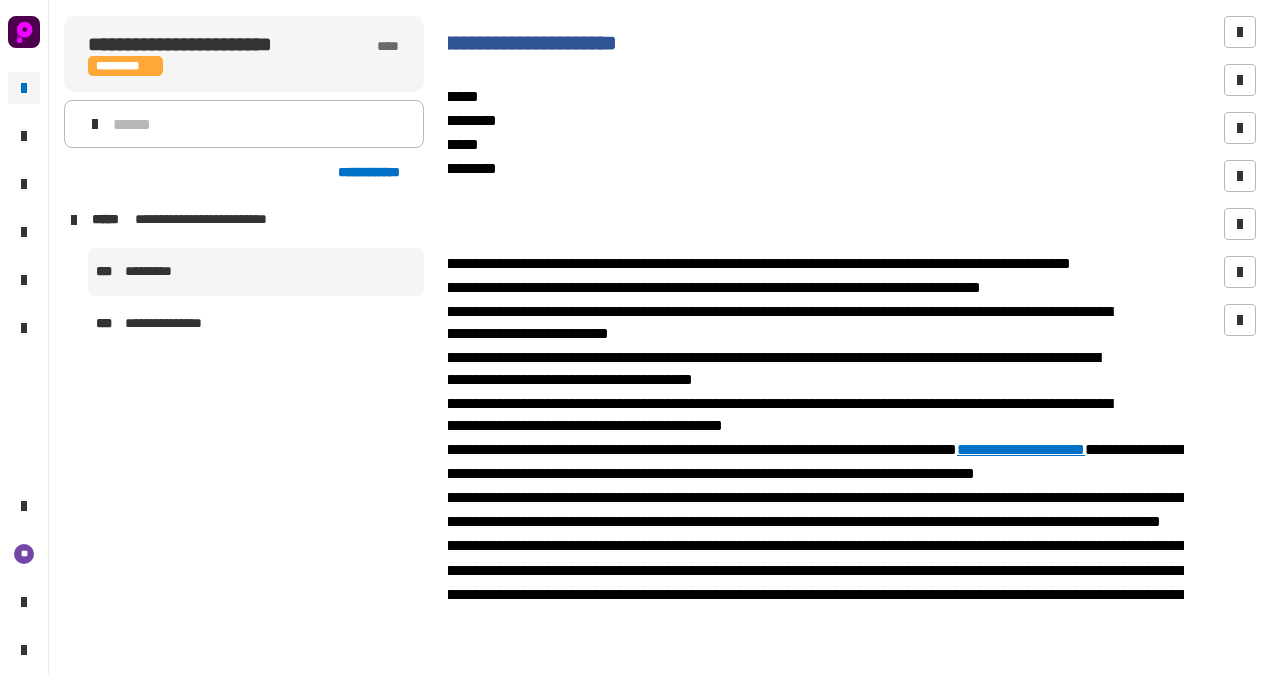 scroll, scrollTop: 0, scrollLeft: 0, axis: both 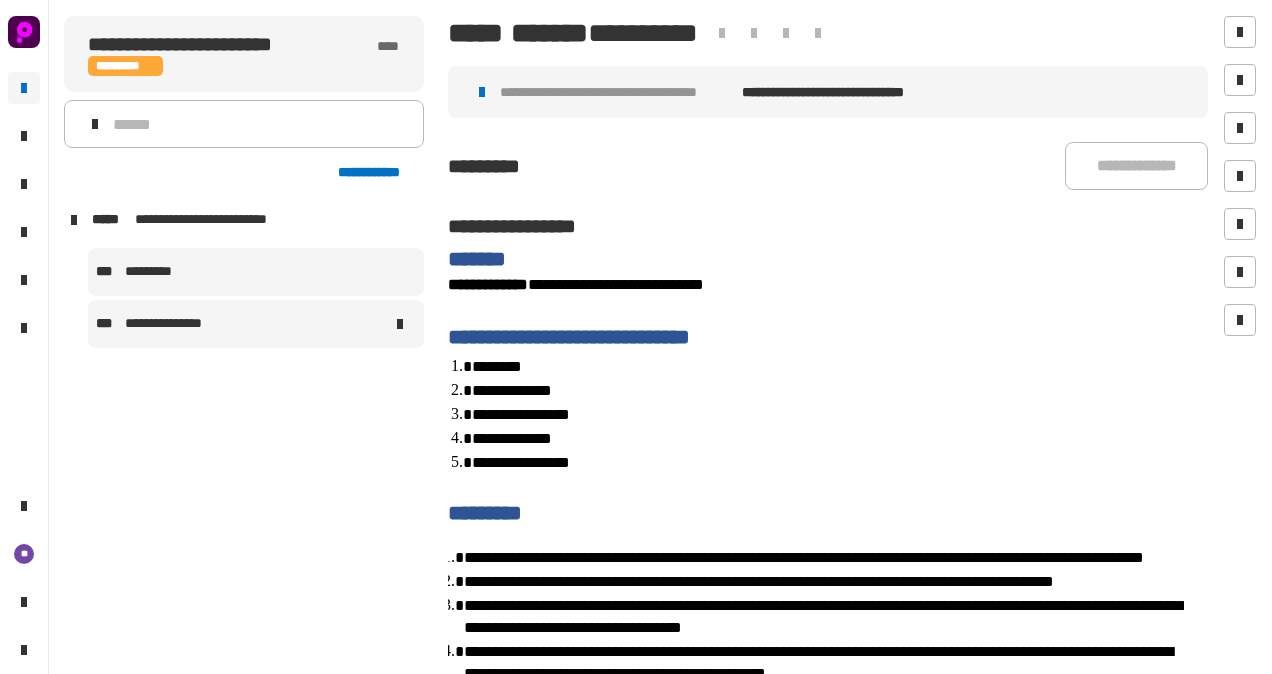 click on "**********" at bounding box center (173, 324) 